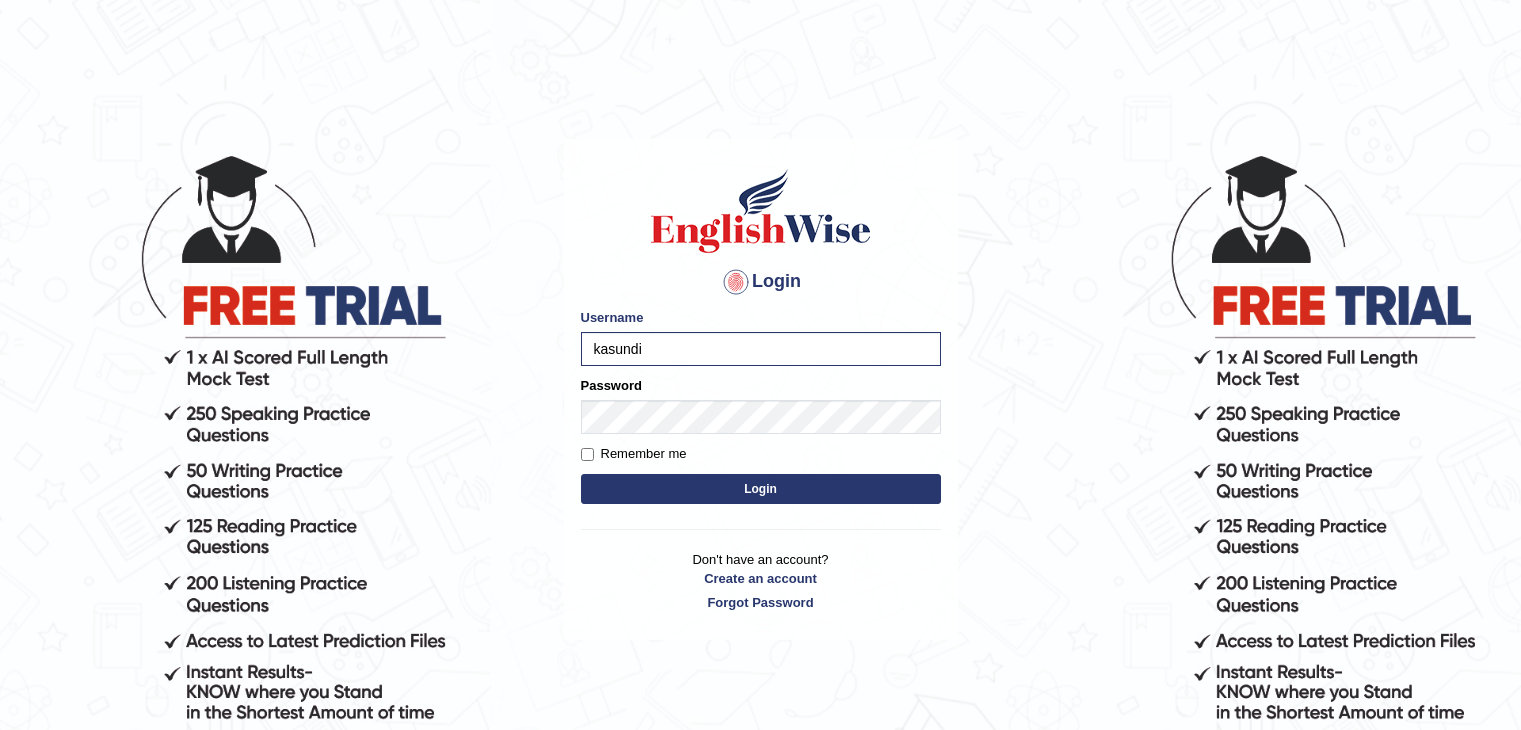 scroll, scrollTop: 0, scrollLeft: 0, axis: both 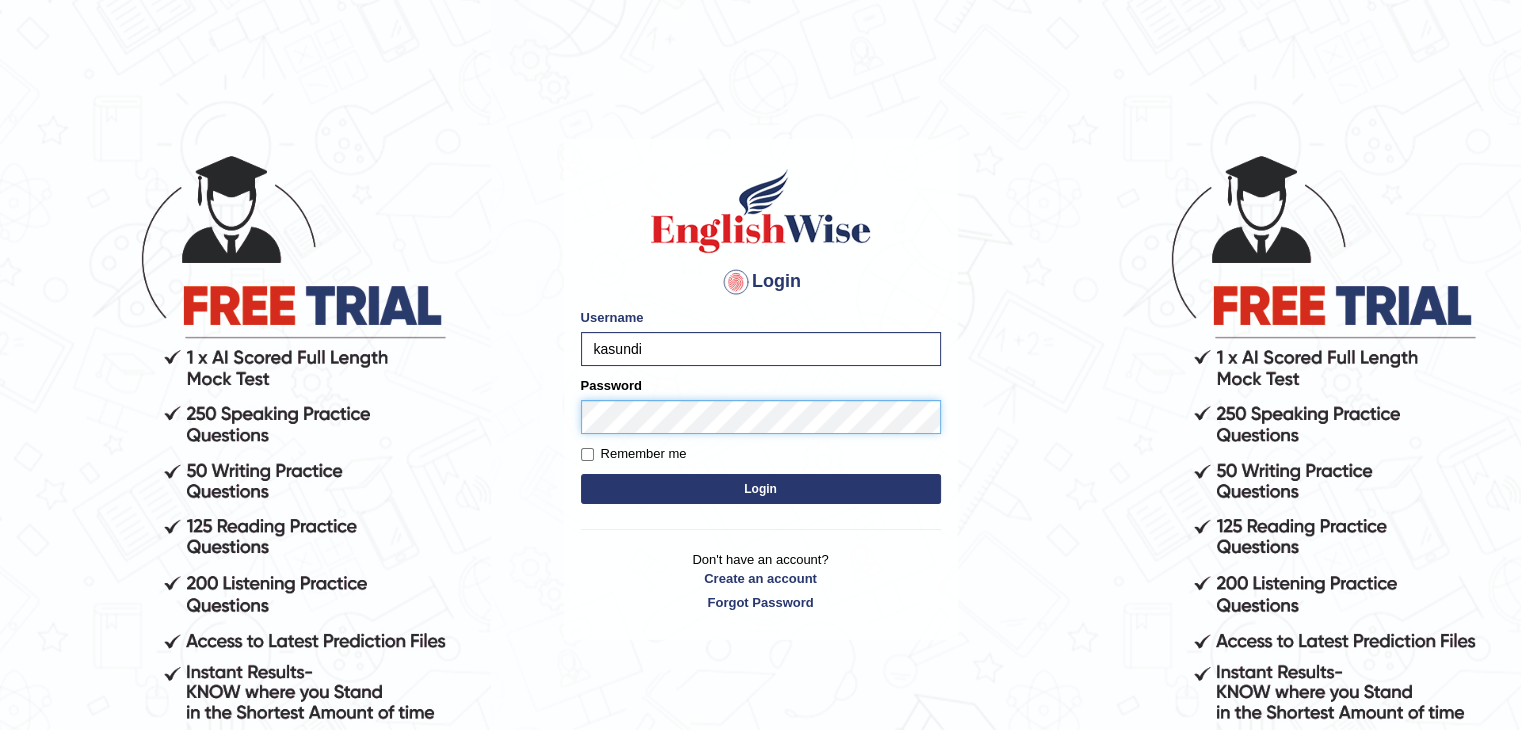 click on "Login" at bounding box center (761, 489) 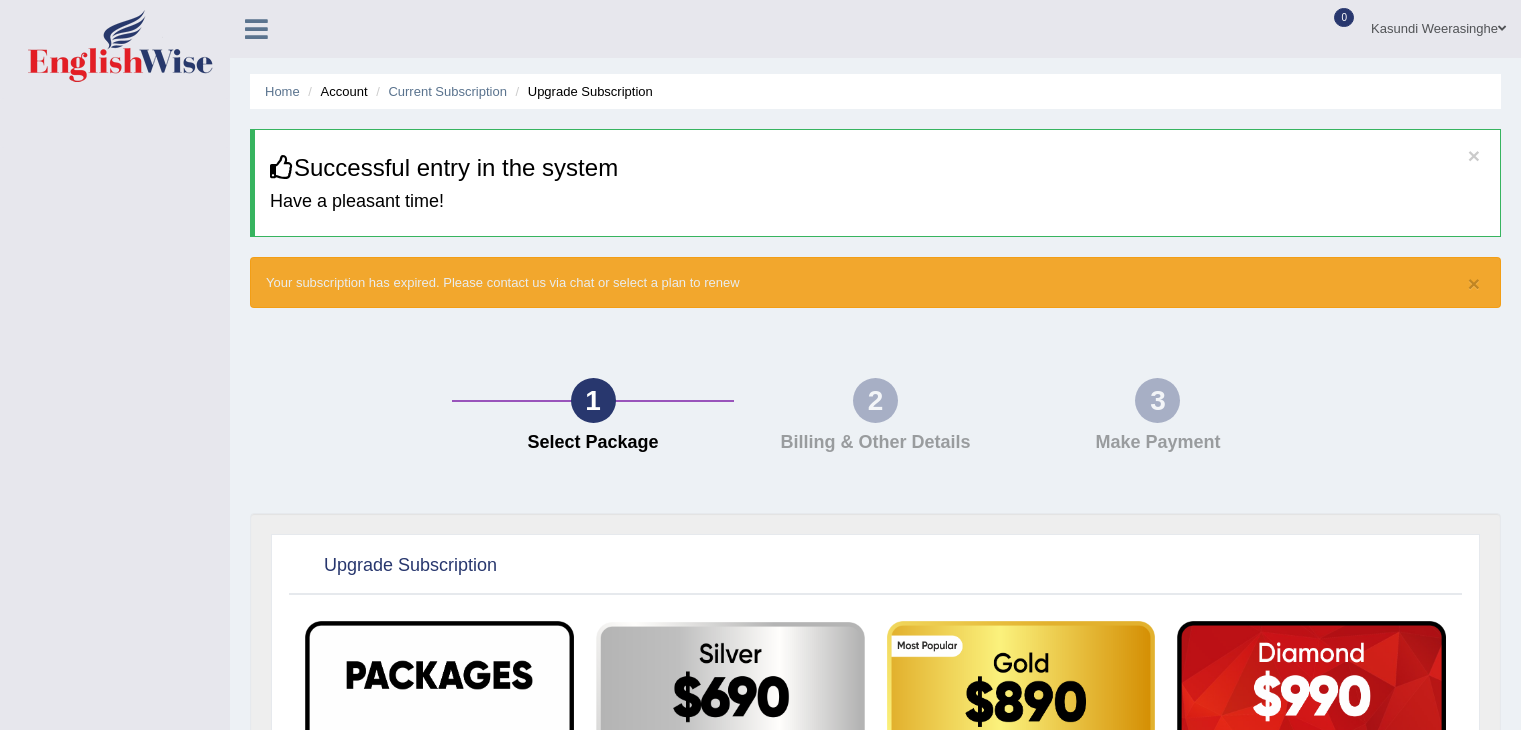 scroll, scrollTop: 0, scrollLeft: 0, axis: both 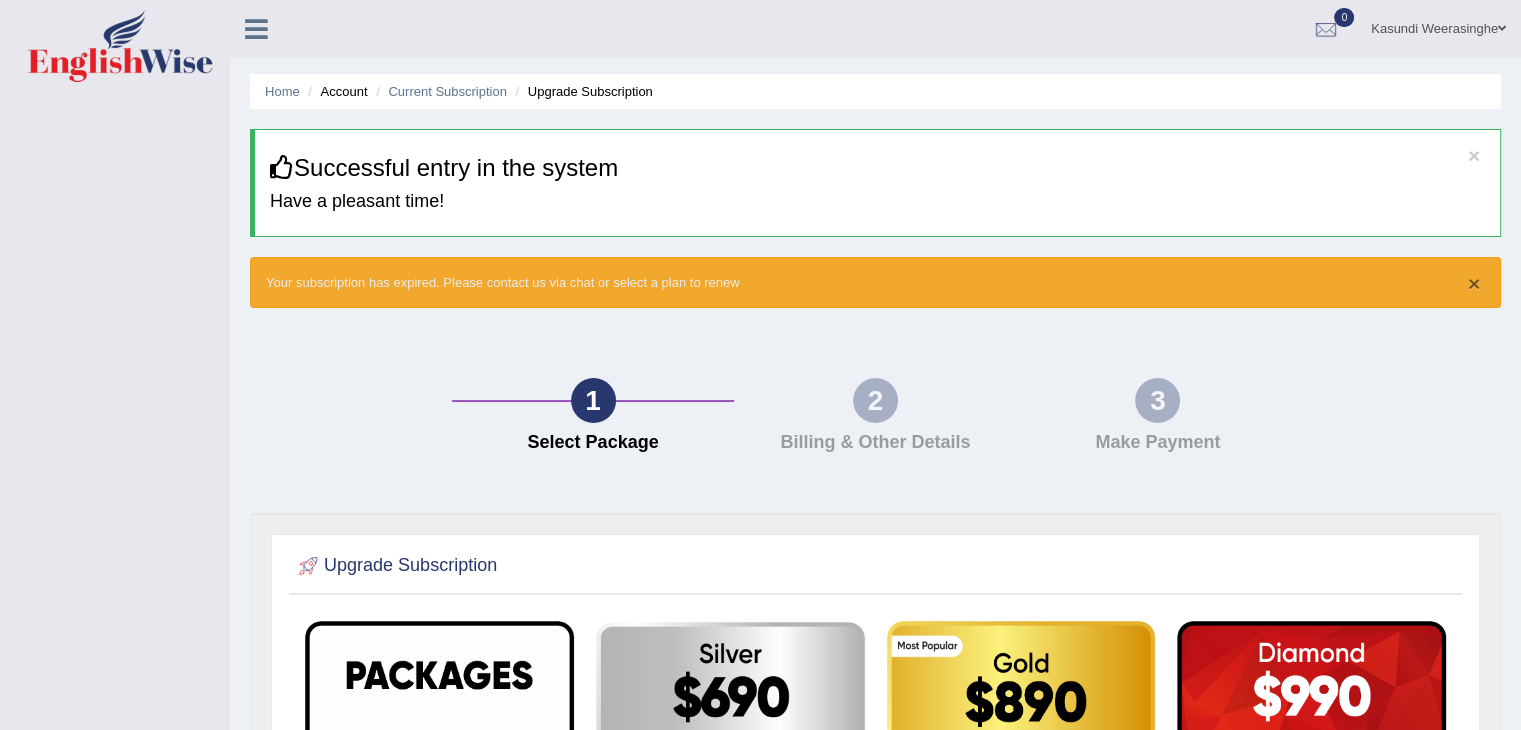 click on "×" at bounding box center [1474, 283] 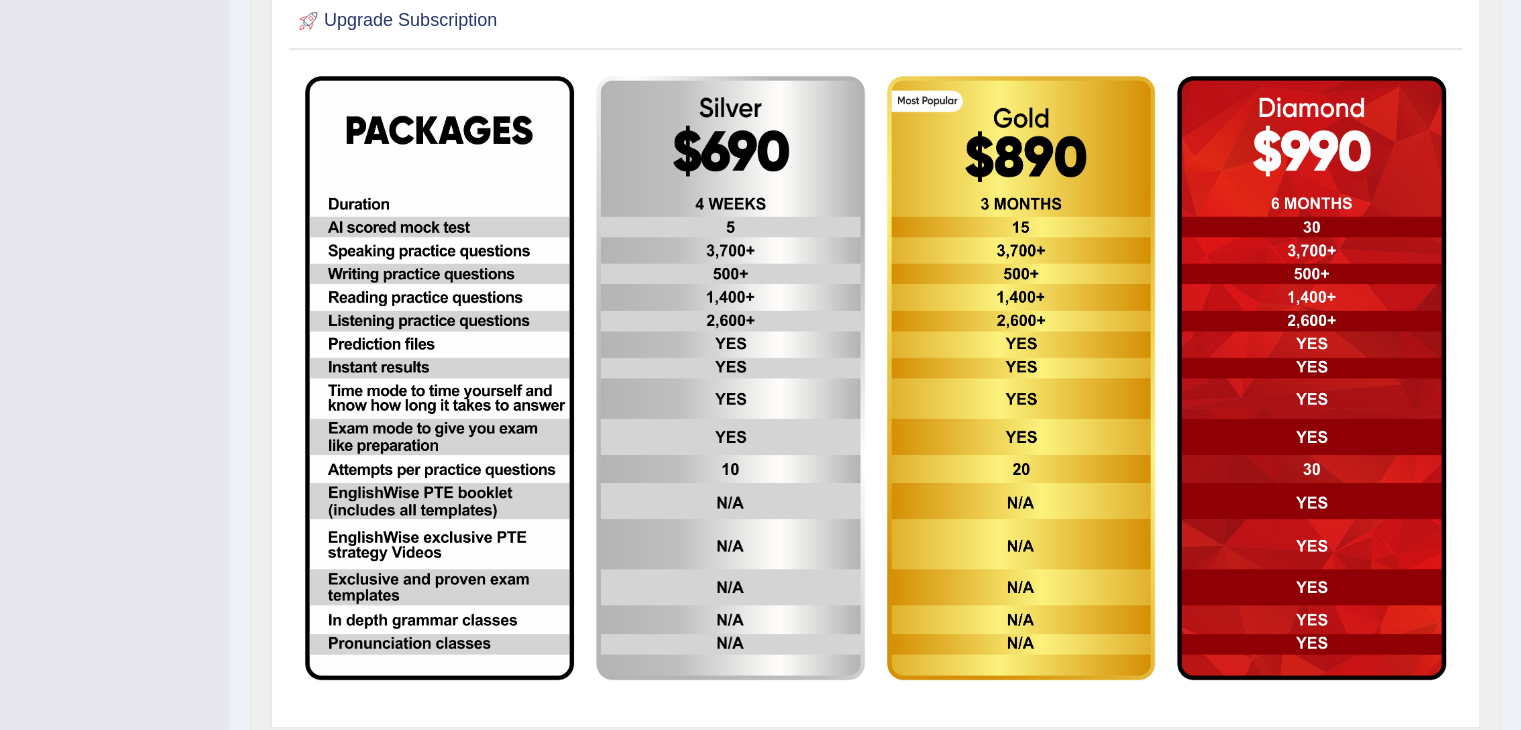 scroll, scrollTop: 486, scrollLeft: 0, axis: vertical 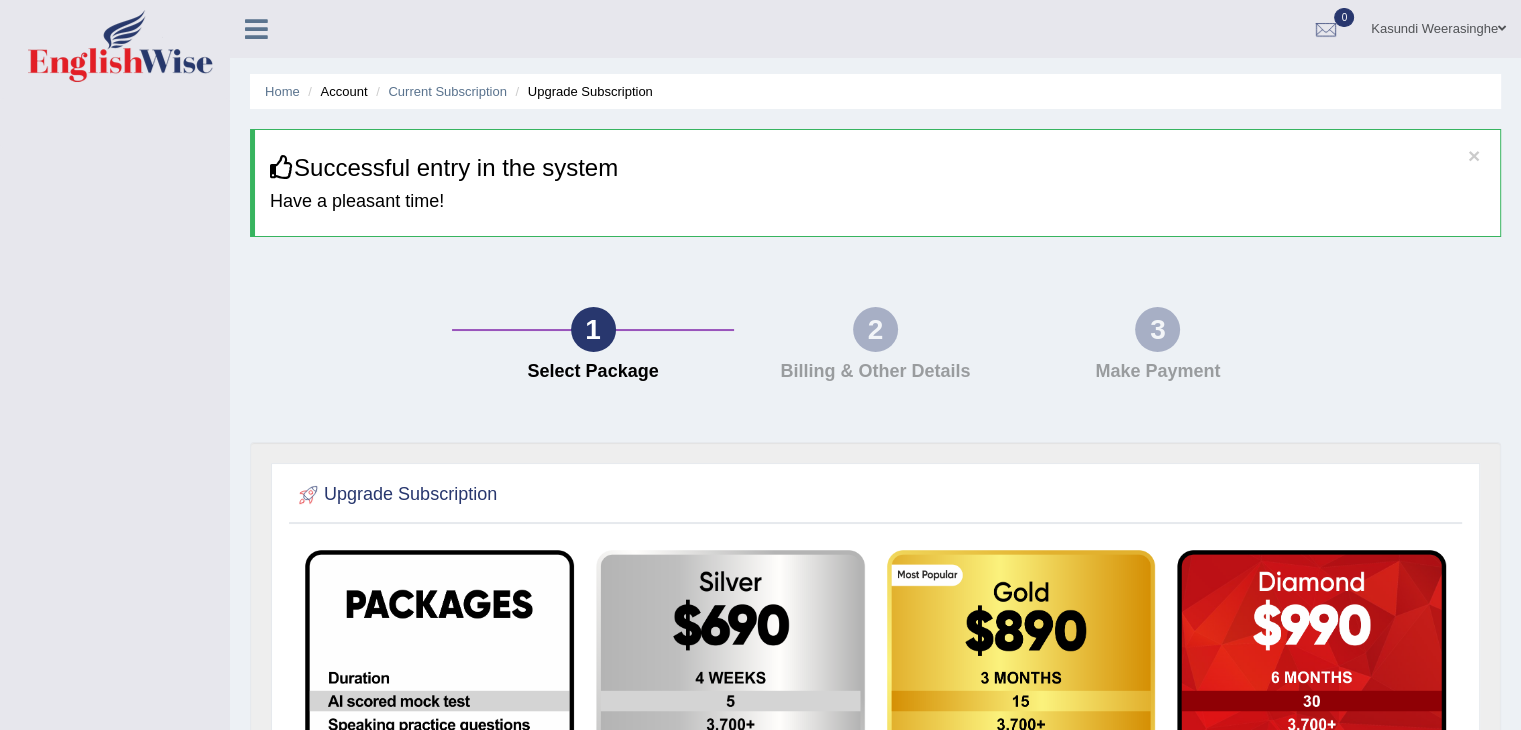 click at bounding box center [256, 29] 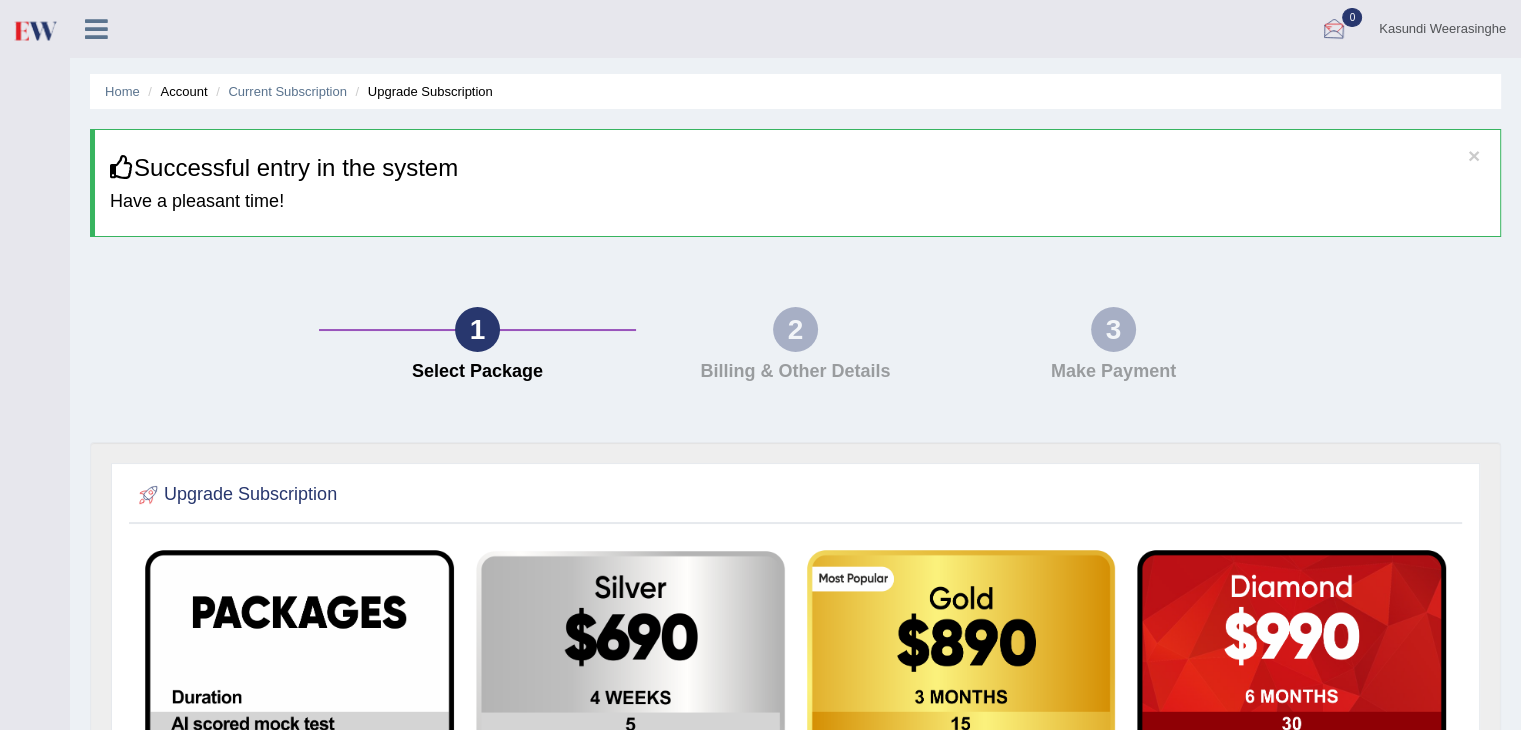 click at bounding box center [1334, 30] 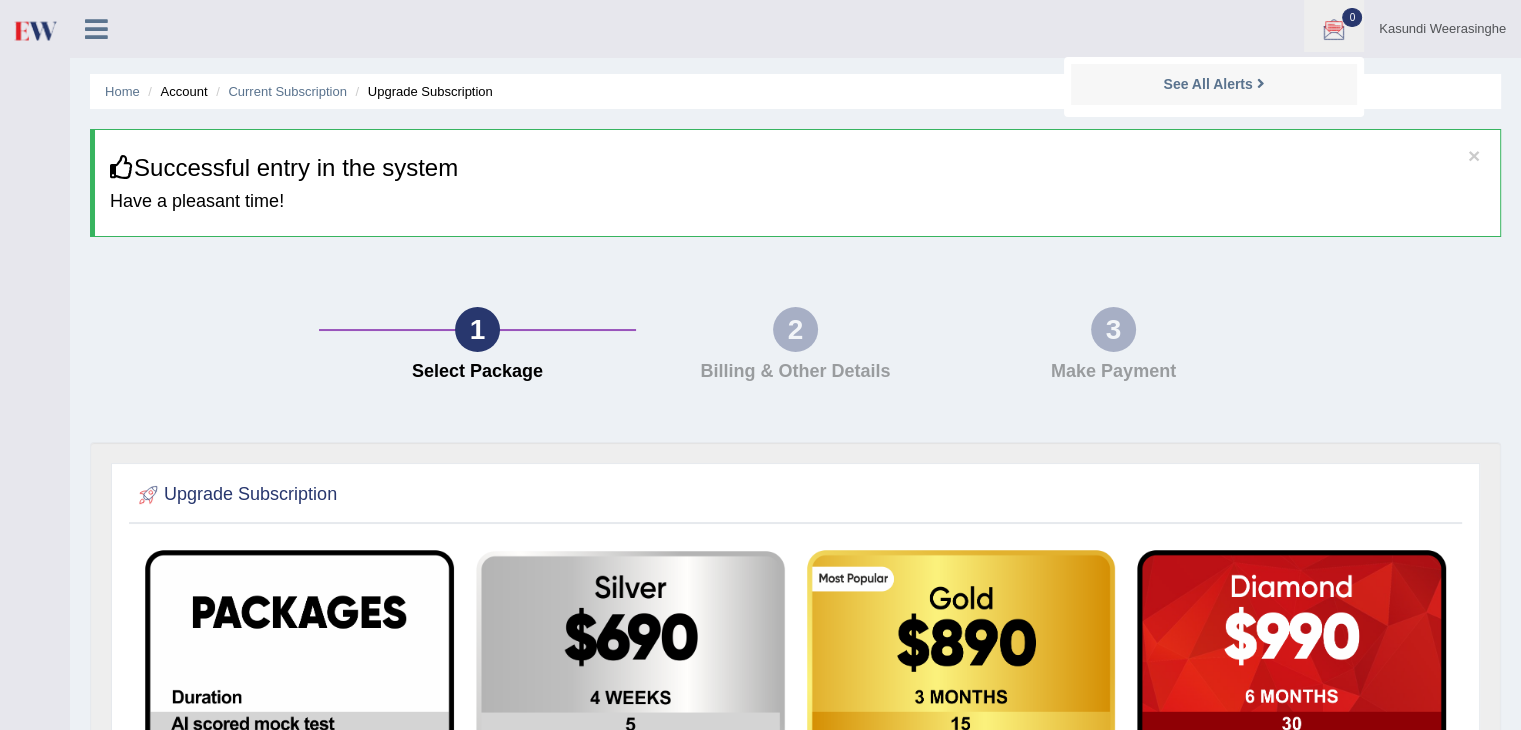 click at bounding box center (1334, 30) 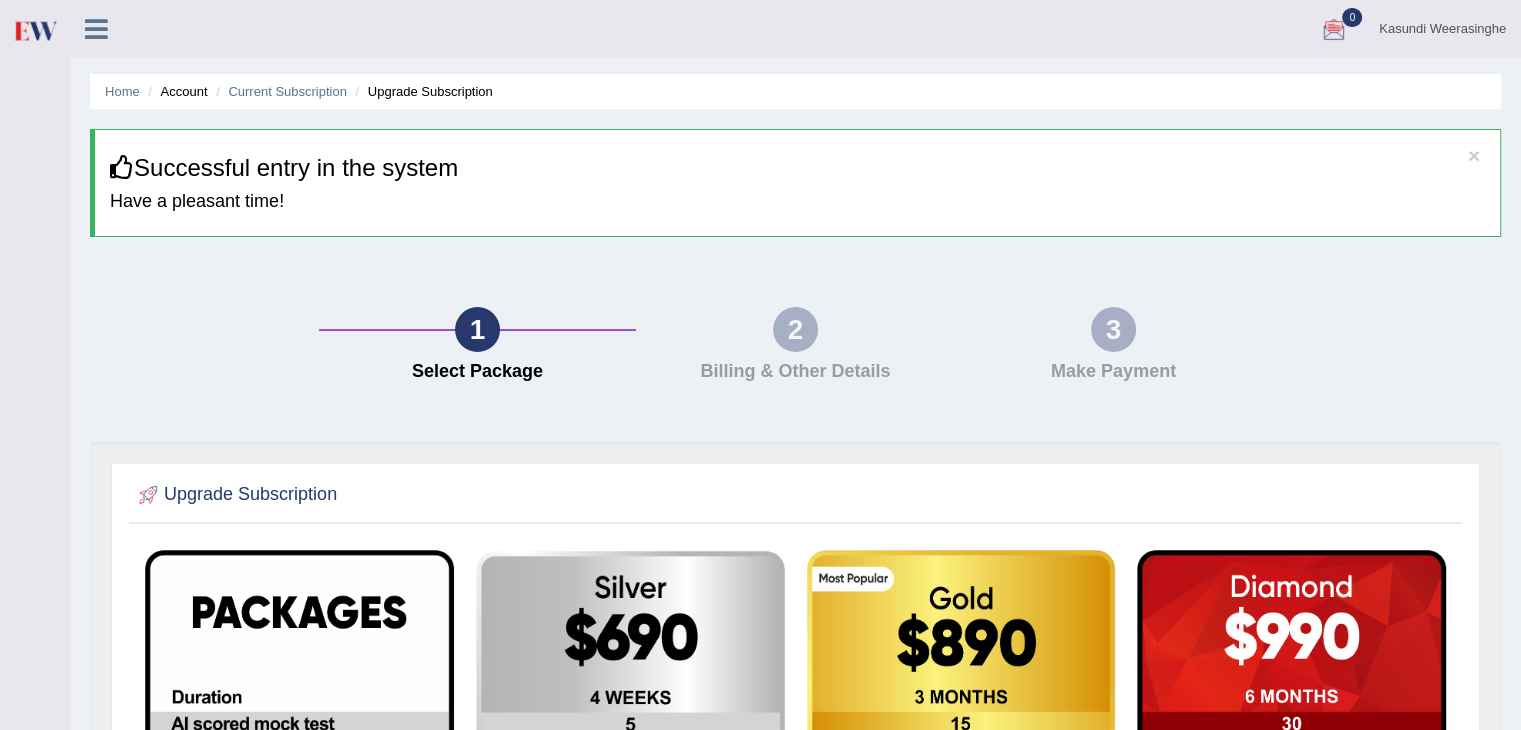 click on "Kasundi Weerasinghe
Toggle navigation
Username: Kasundi
Access Type: Online
Subscription: Diamond Package
Log out
0
See All Alerts" at bounding box center (1013, 28) 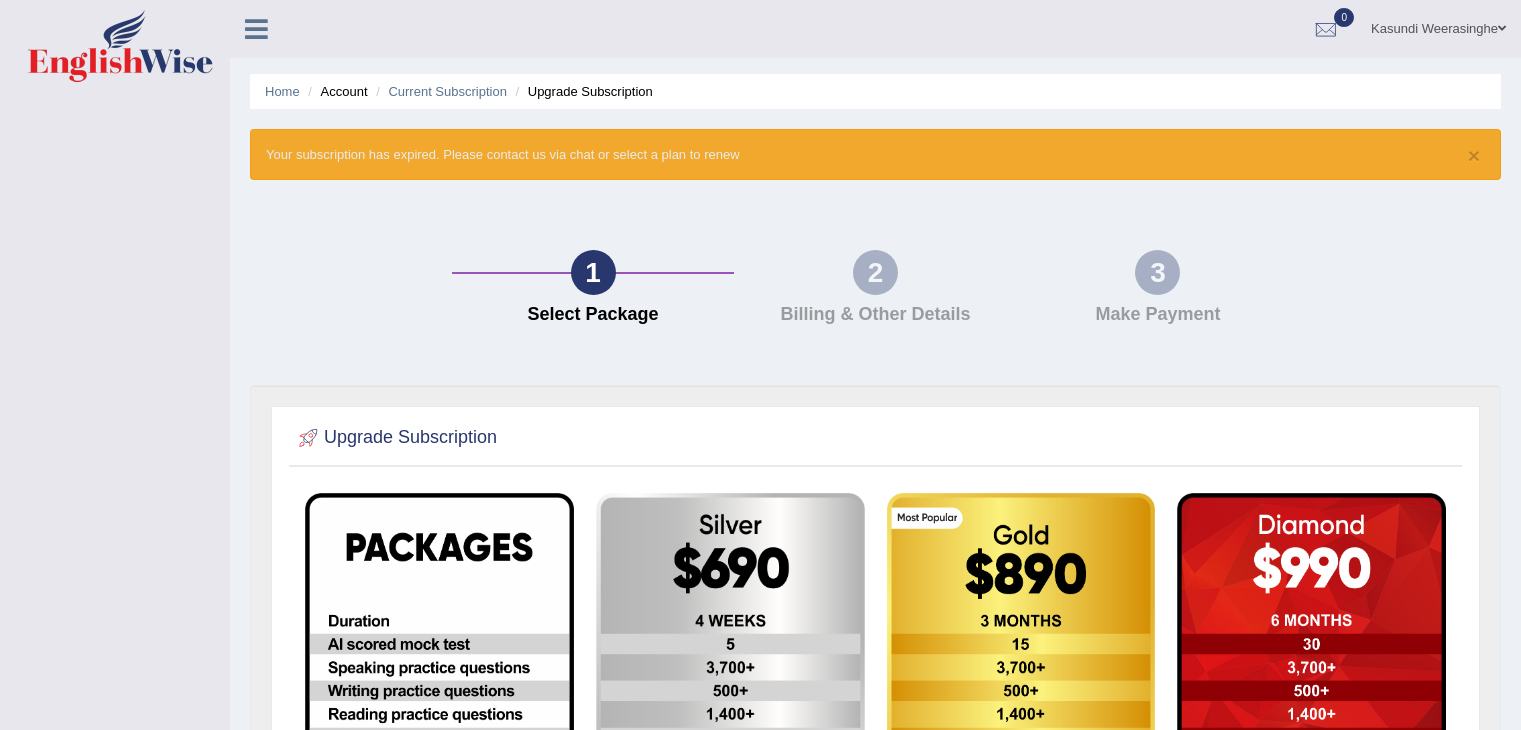 scroll, scrollTop: 0, scrollLeft: 0, axis: both 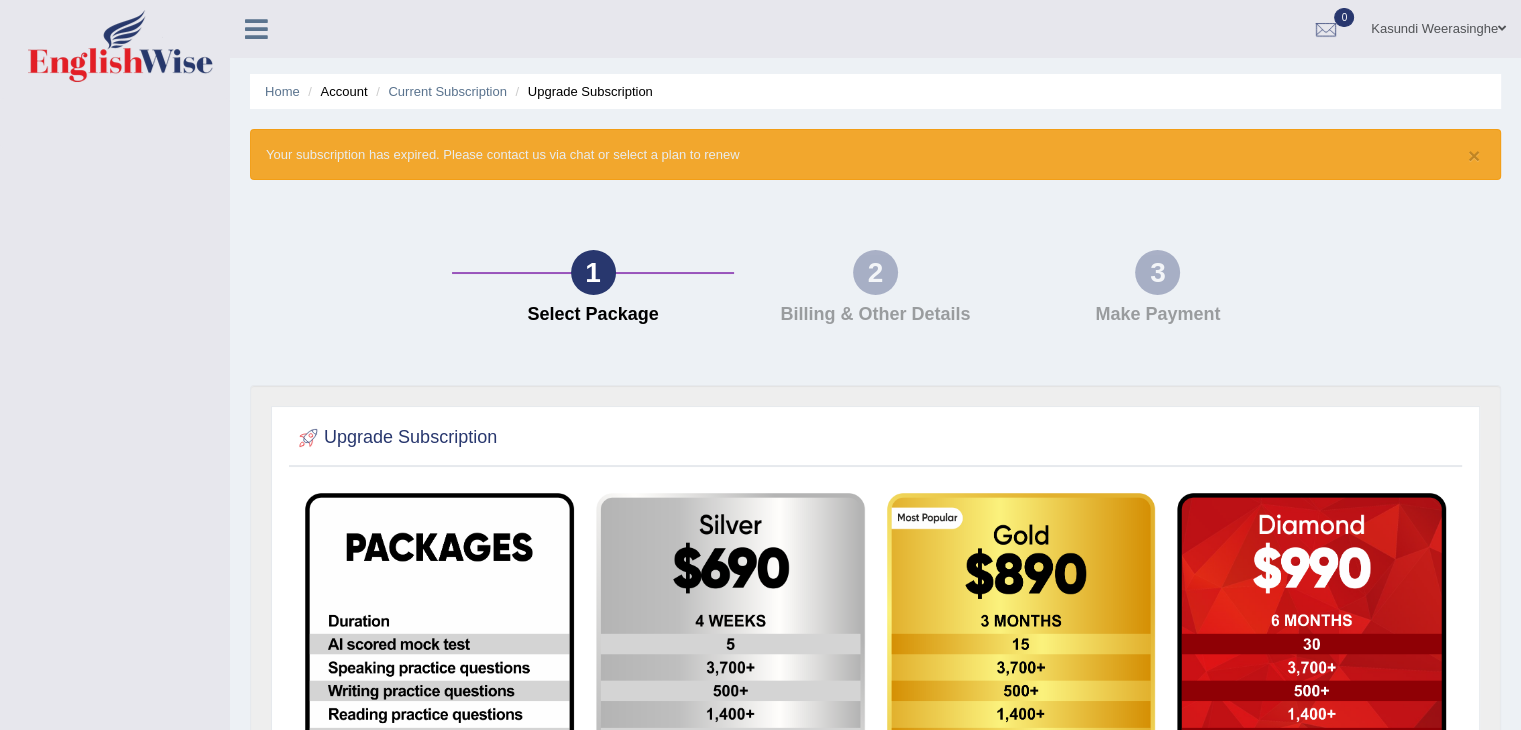 click on "1" at bounding box center [593, 272] 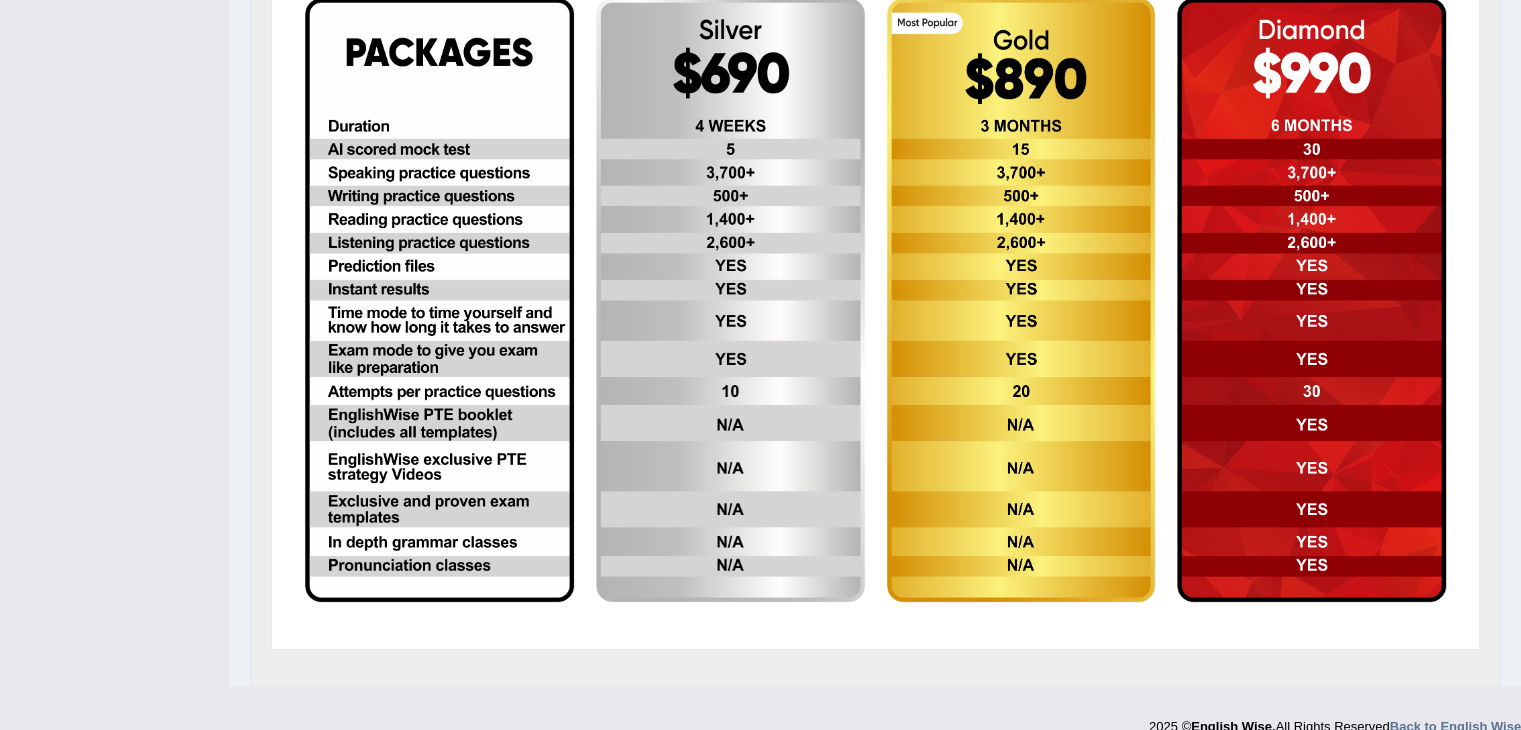 scroll, scrollTop: 445, scrollLeft: 0, axis: vertical 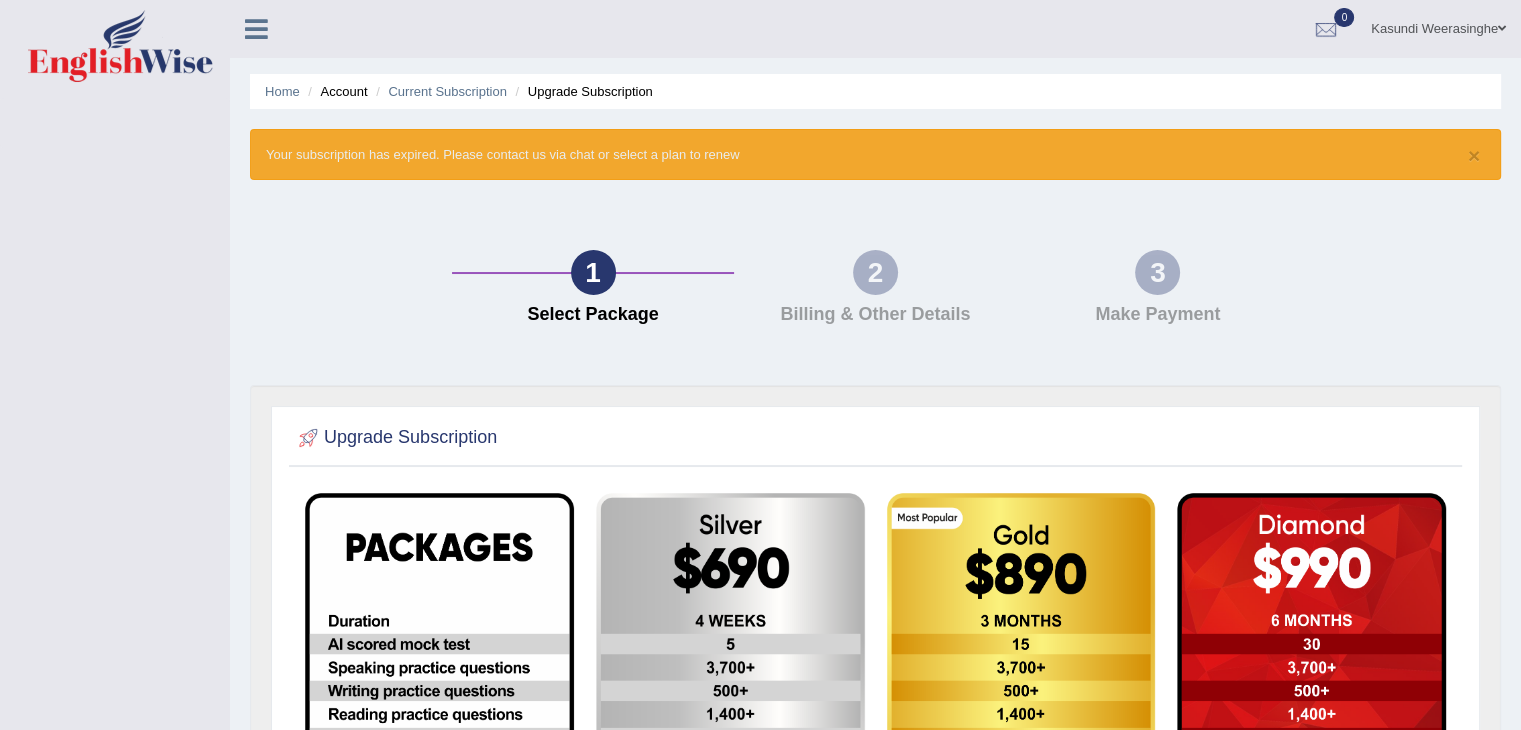 click at bounding box center (256, 29) 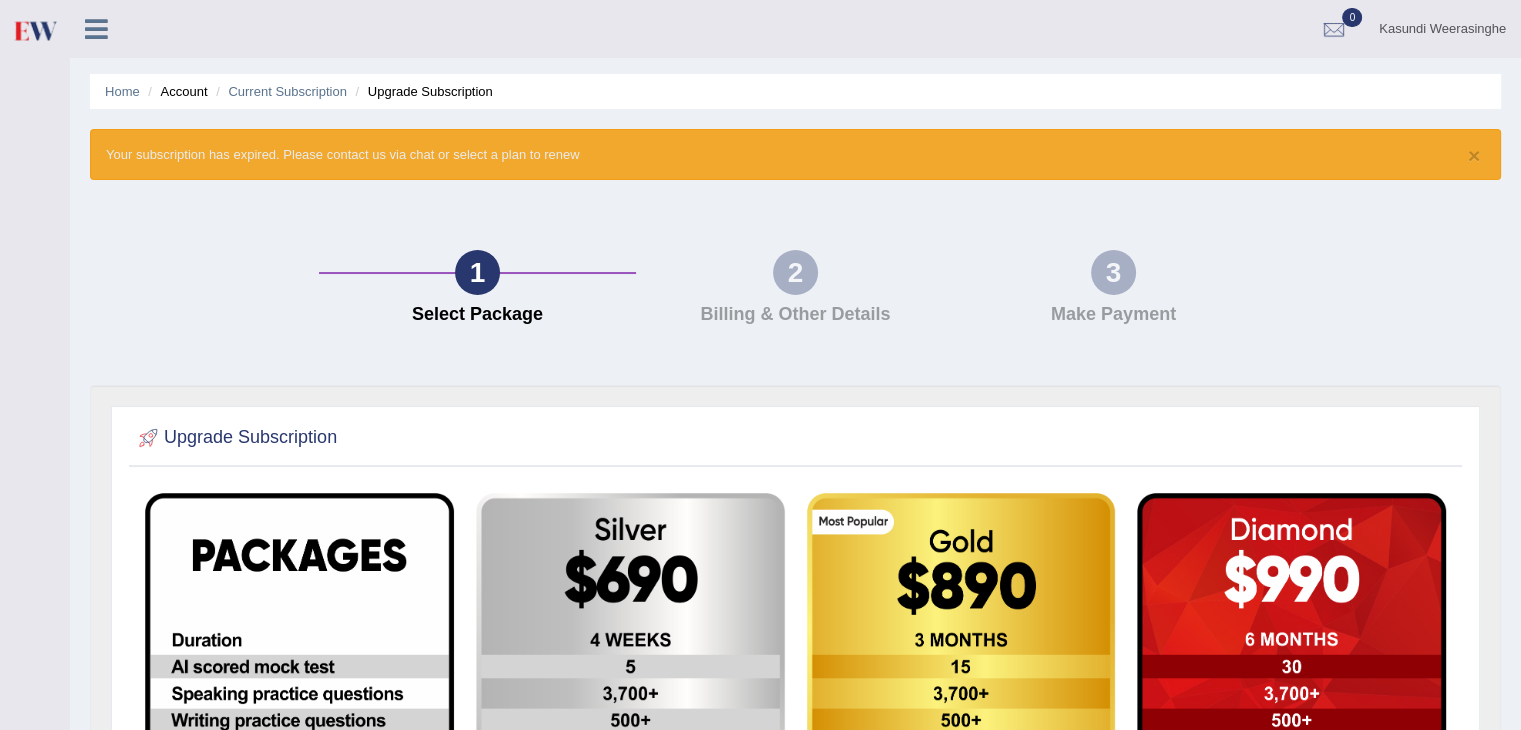 click on "Account" at bounding box center [175, 91] 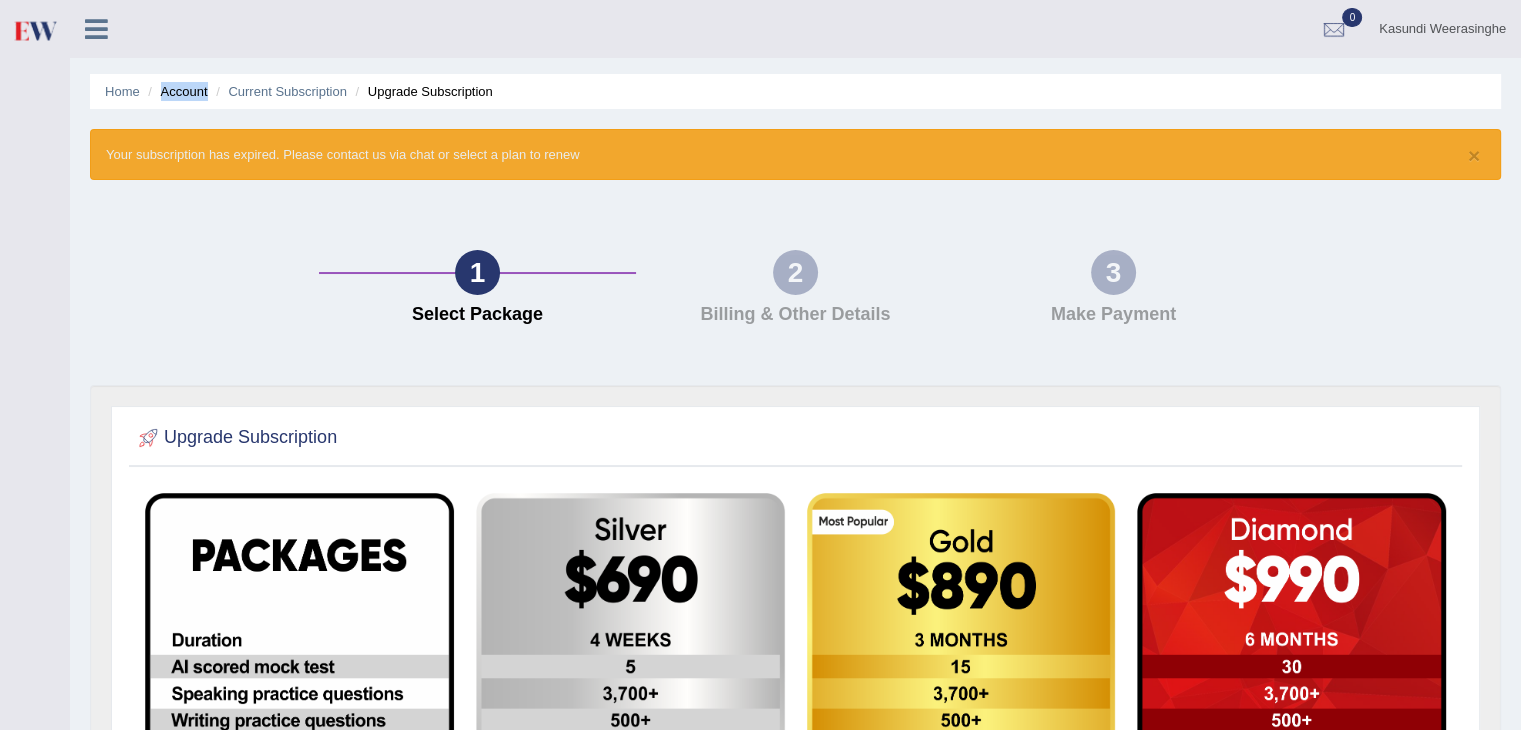 click on "Account" at bounding box center (175, 91) 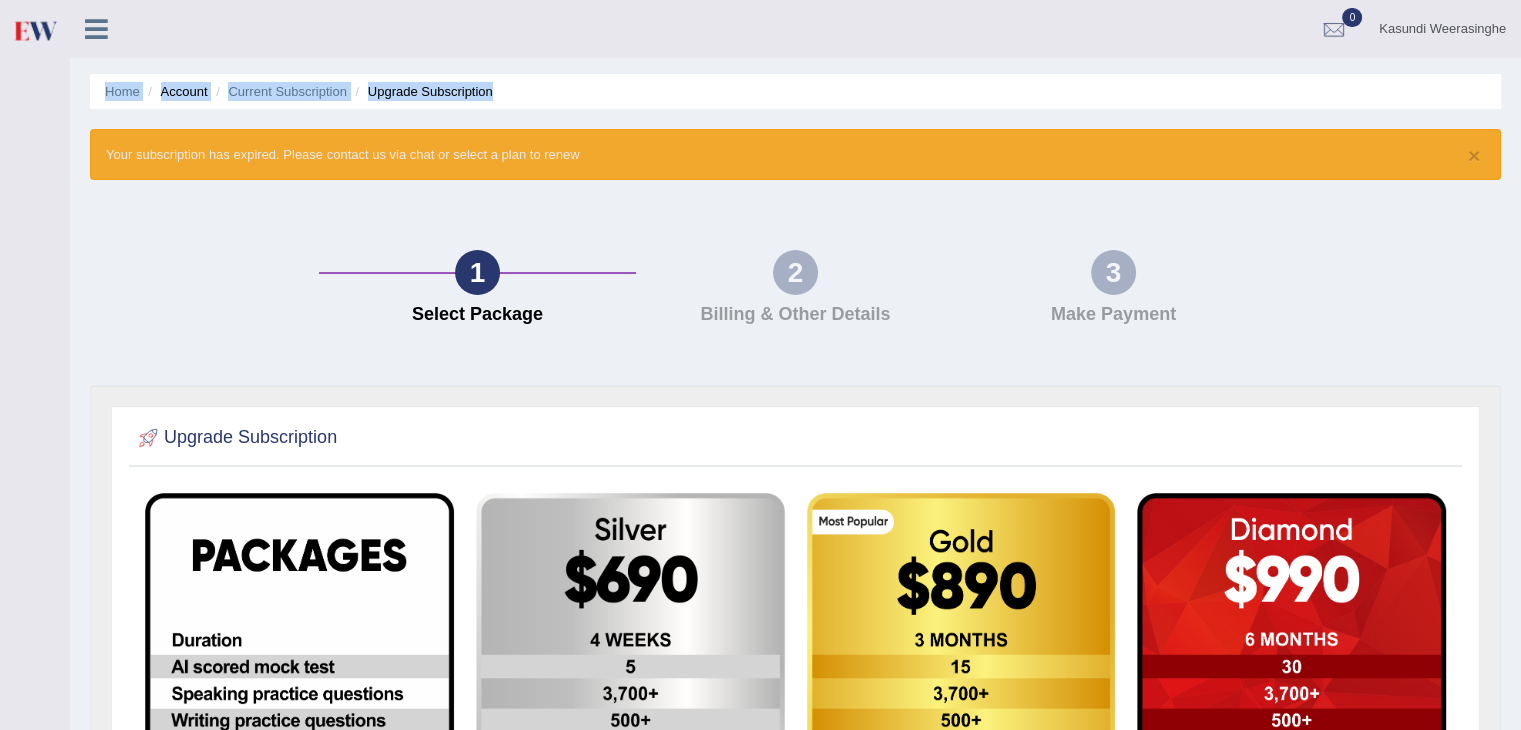 drag, startPoint x: 192, startPoint y: 89, endPoint x: 413, endPoint y: 80, distance: 221.18318 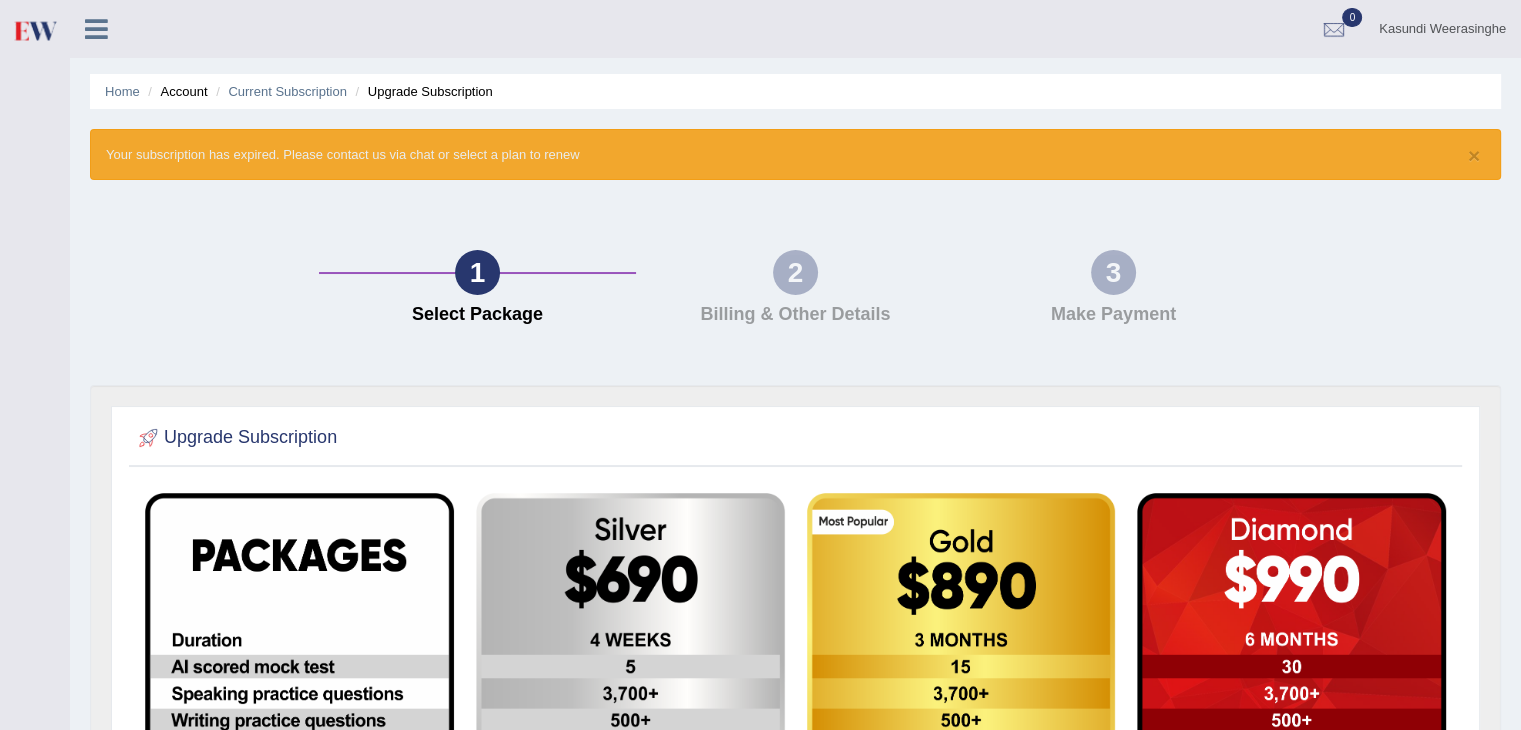 click on "Upgrade Subscription" at bounding box center [422, 91] 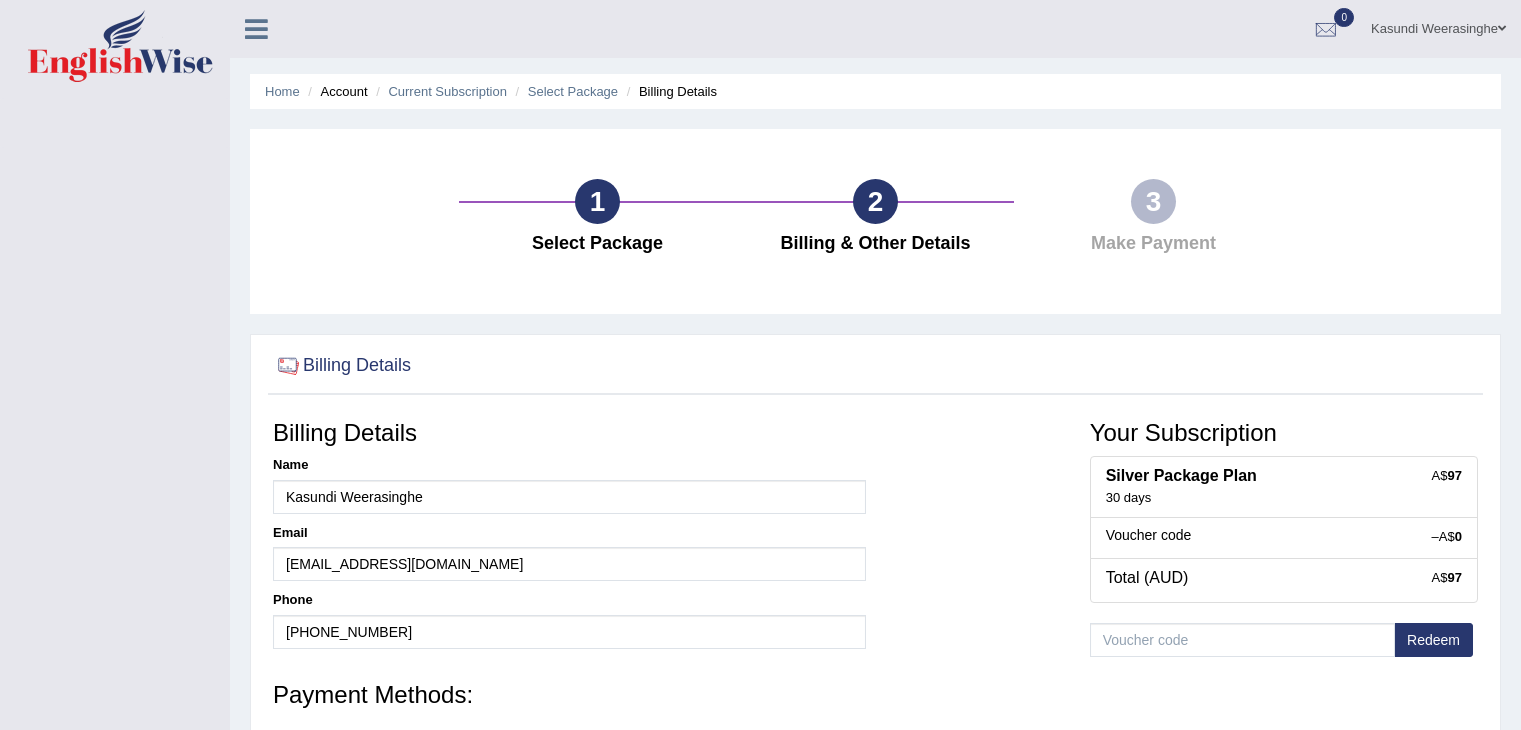 scroll, scrollTop: 0, scrollLeft: 0, axis: both 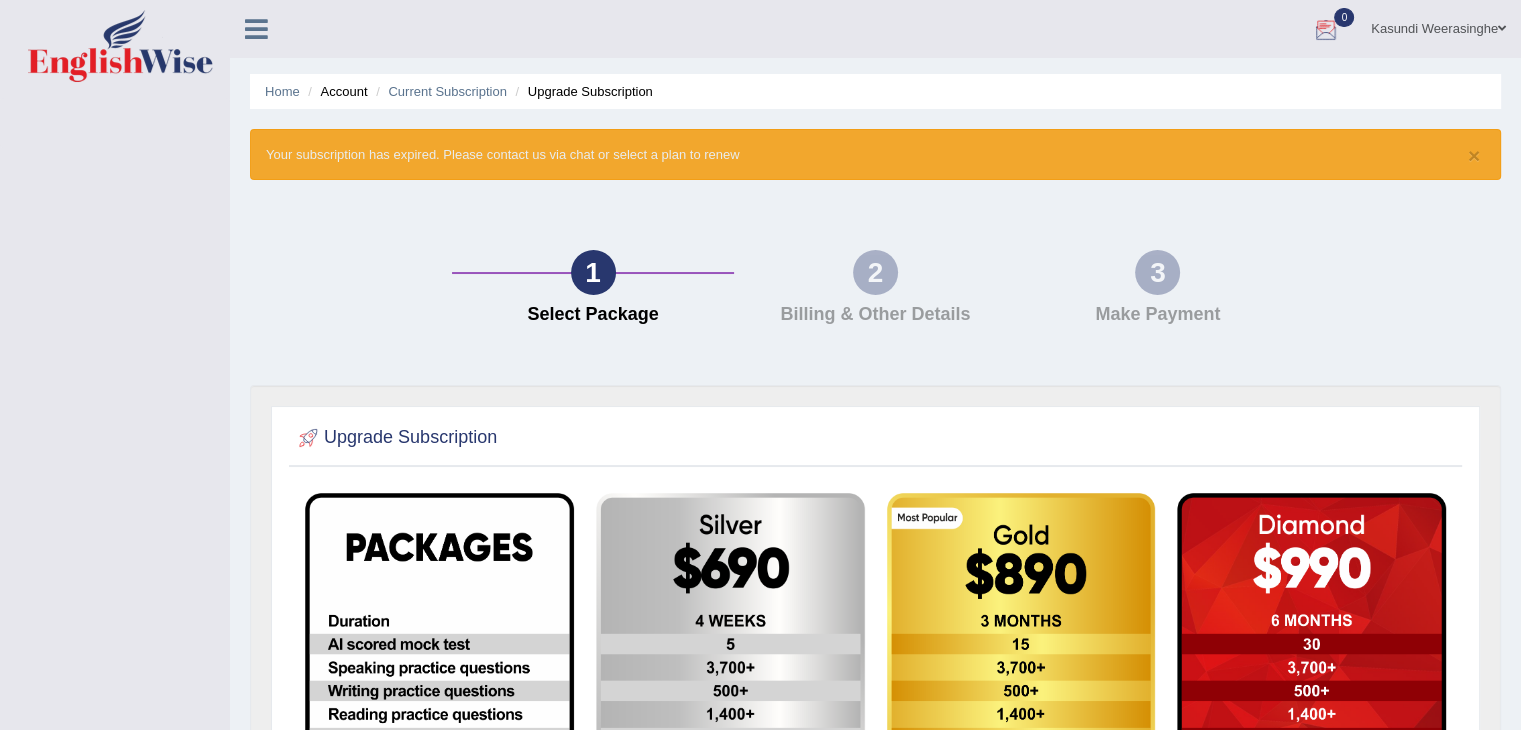 click at bounding box center [1326, 30] 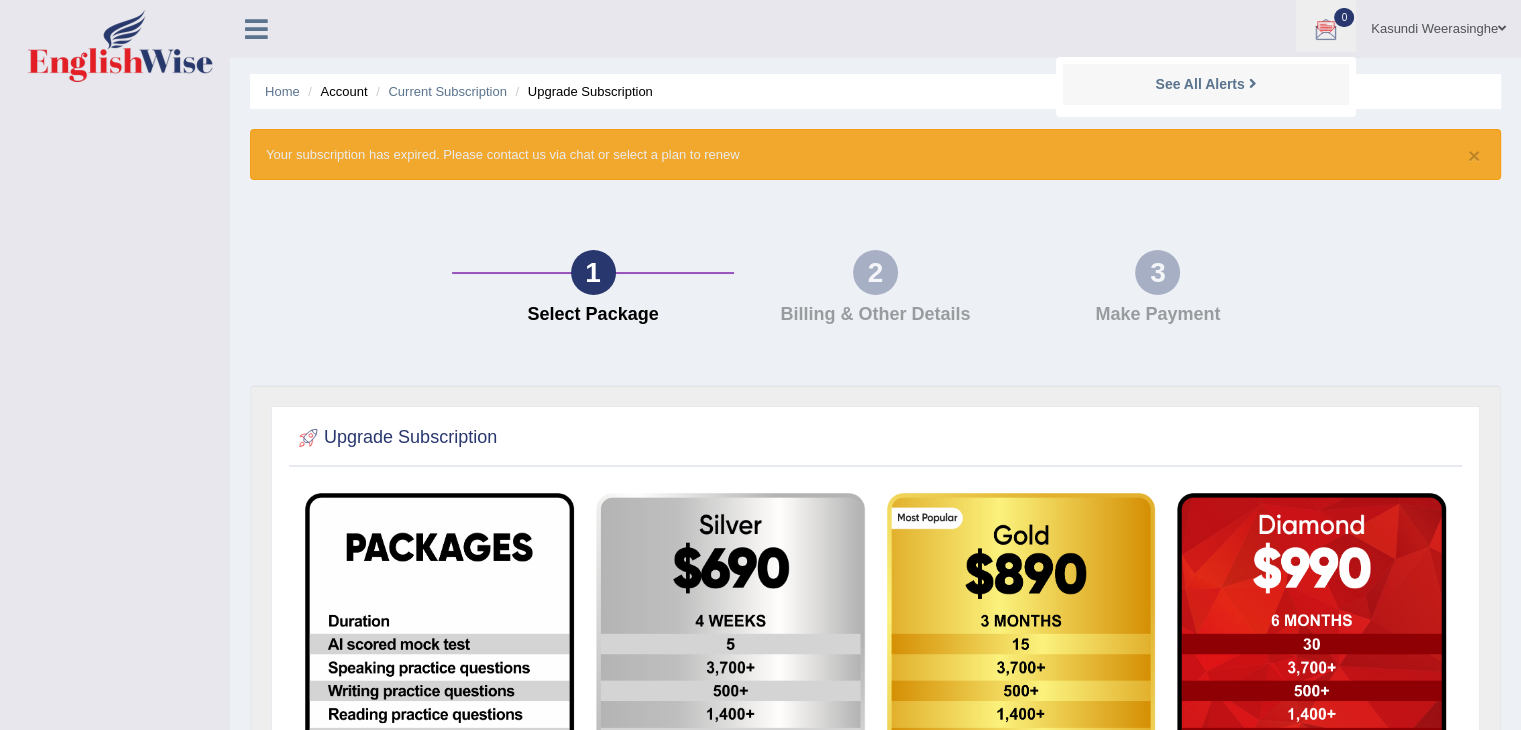 click at bounding box center (1326, 30) 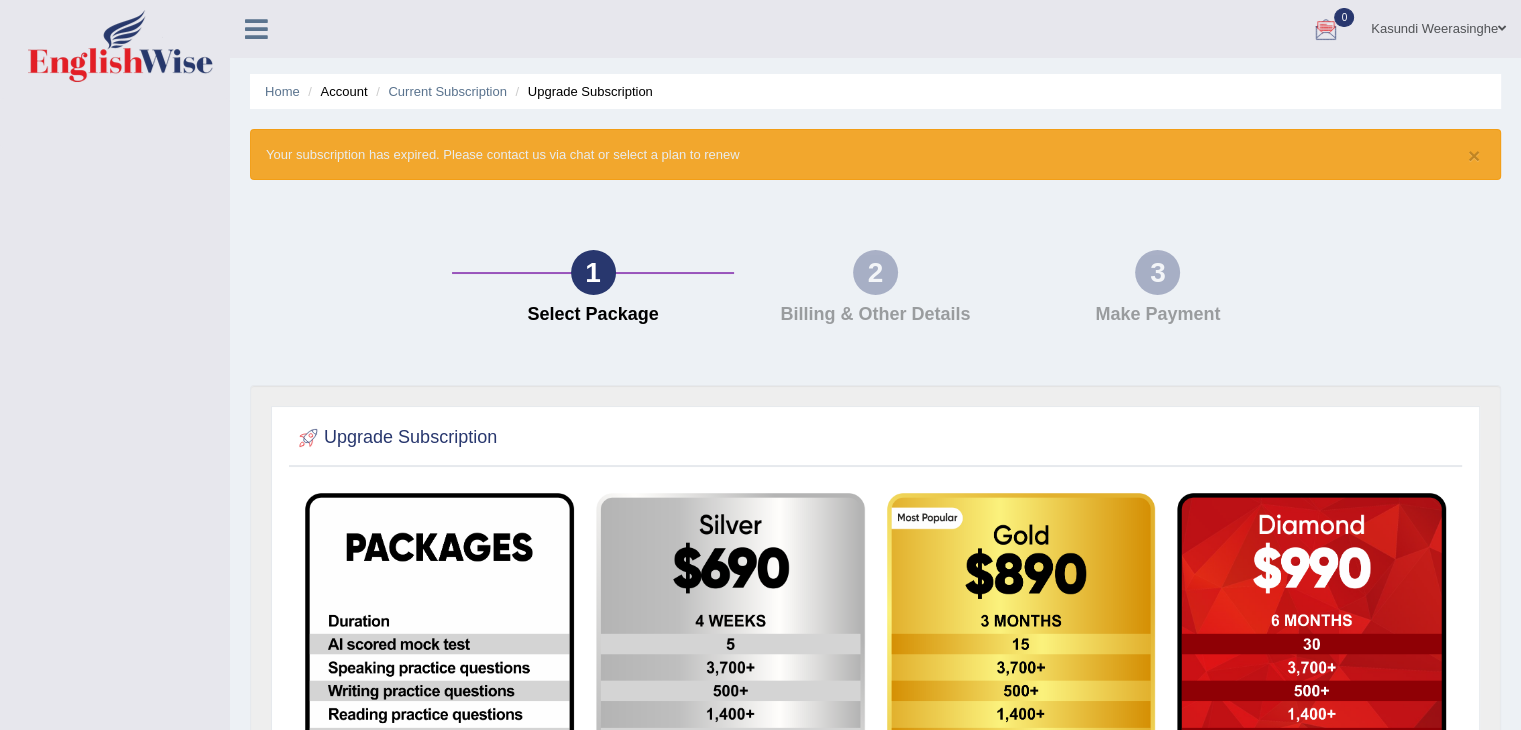 click on "Kasundi Weerasinghe" at bounding box center [1438, 26] 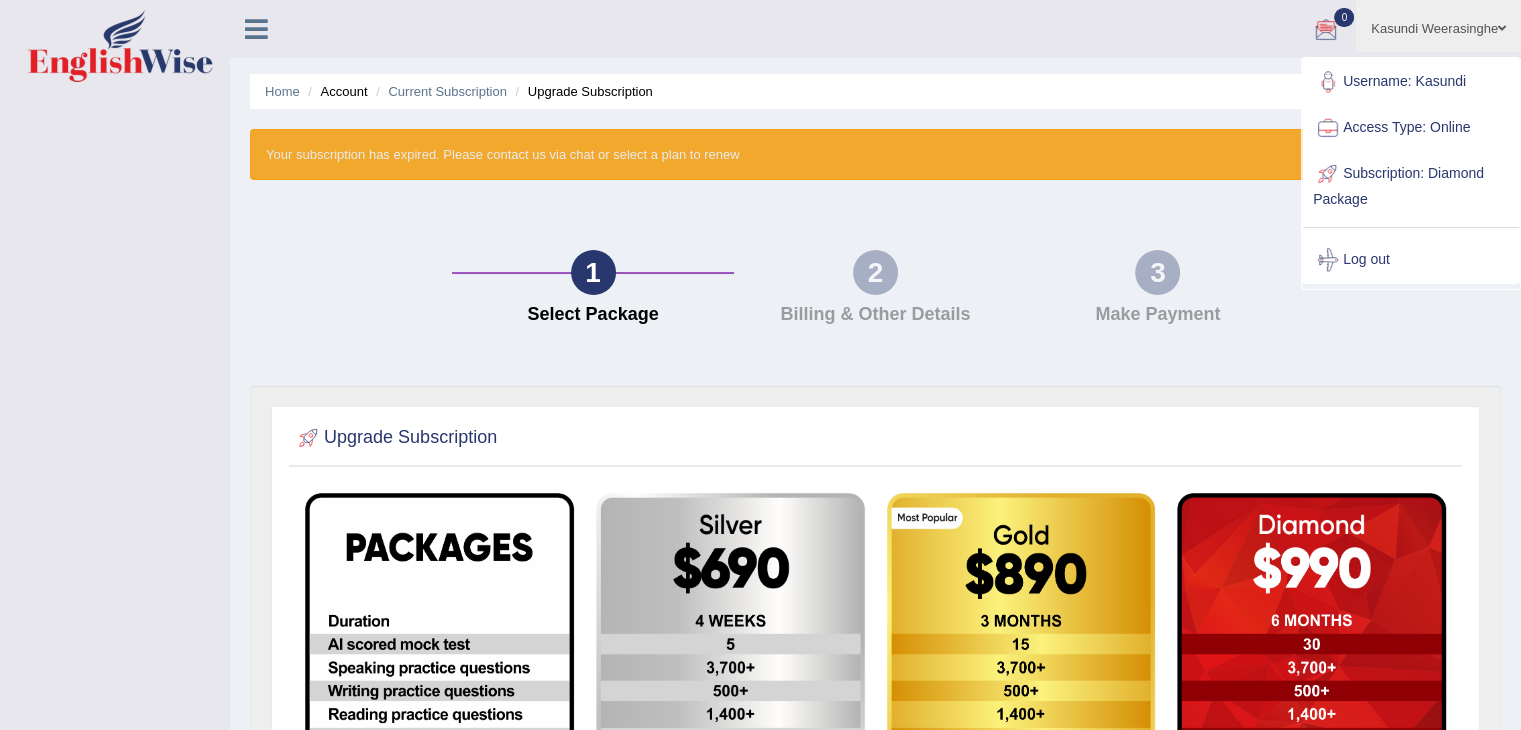 click on "Subscription: Diamond Package" at bounding box center [1411, 184] 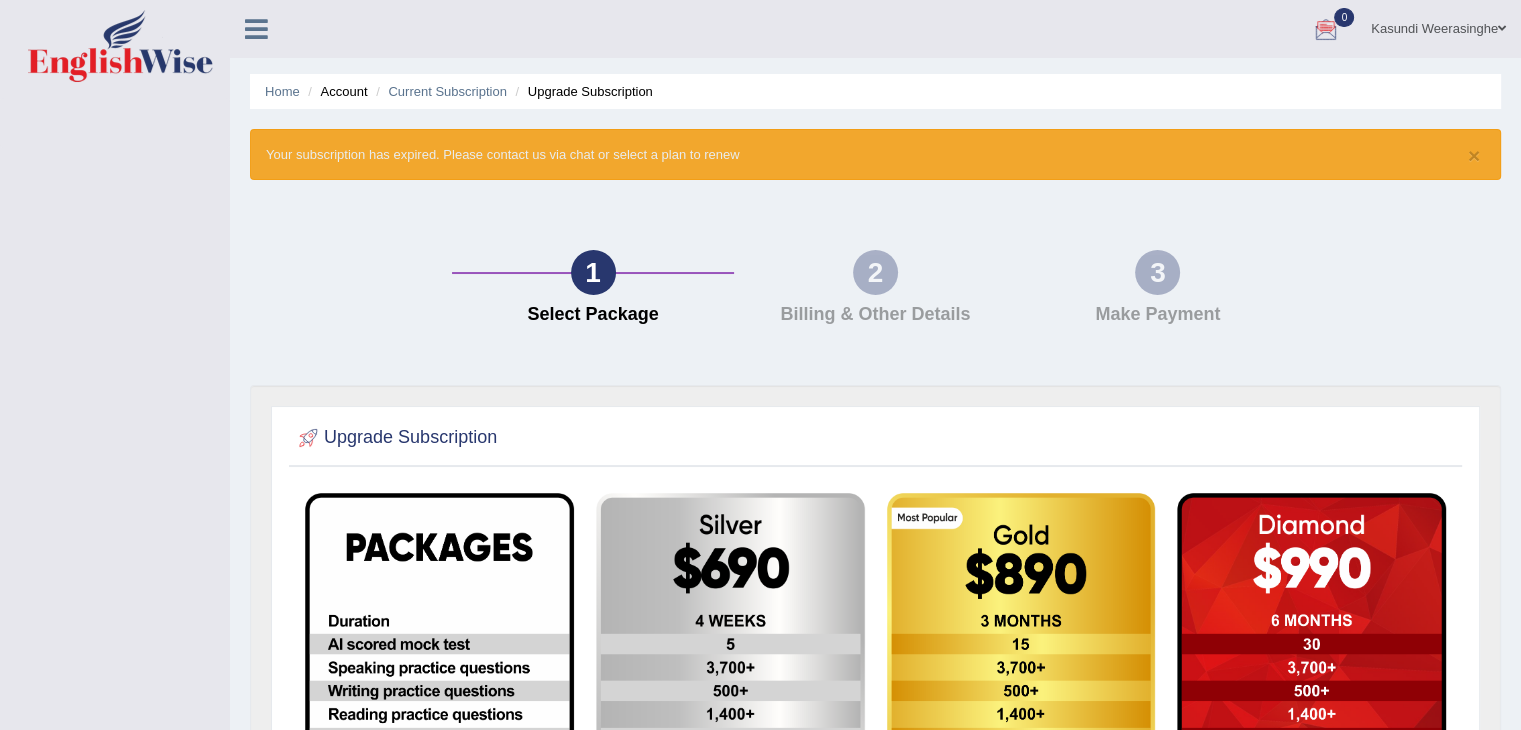 click at bounding box center (1311, 795) 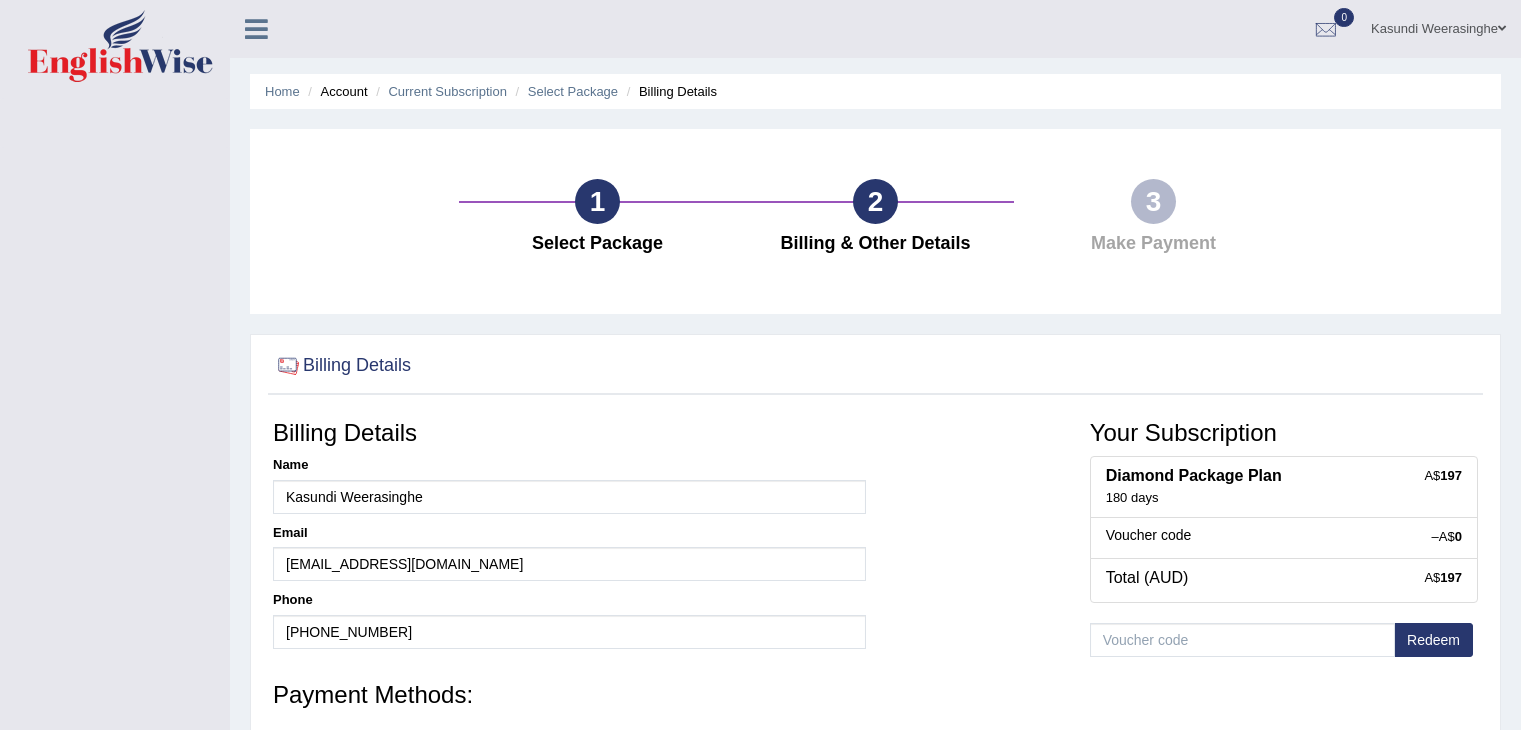 scroll, scrollTop: 0, scrollLeft: 0, axis: both 